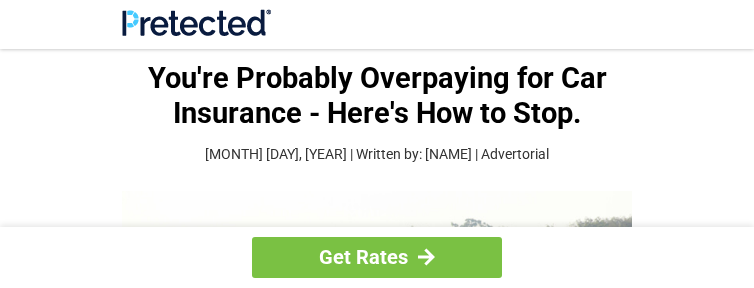 scroll, scrollTop: 0, scrollLeft: 0, axis: both 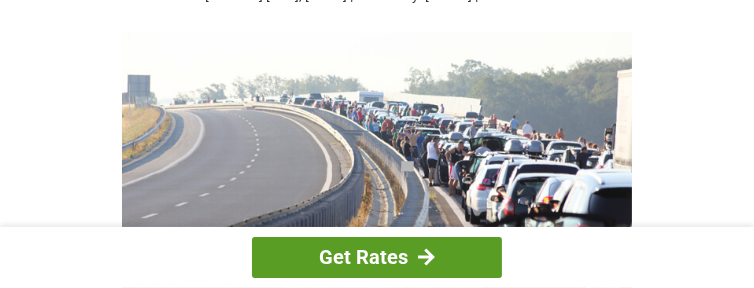 click on "Get Rates" at bounding box center (377, 257) 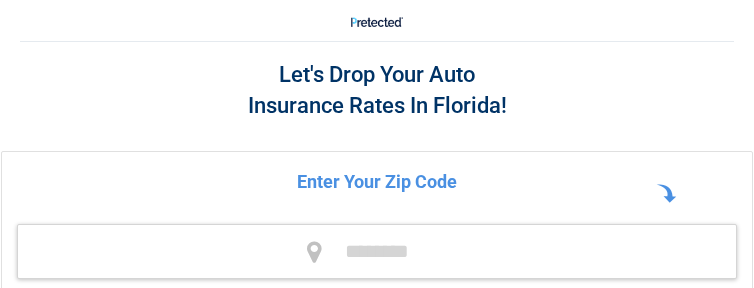scroll, scrollTop: 0, scrollLeft: 0, axis: both 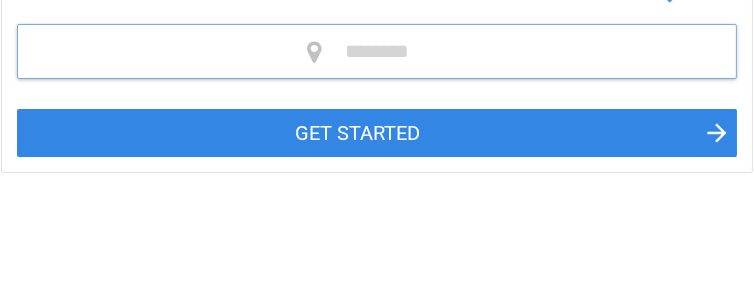 click at bounding box center [377, 51] 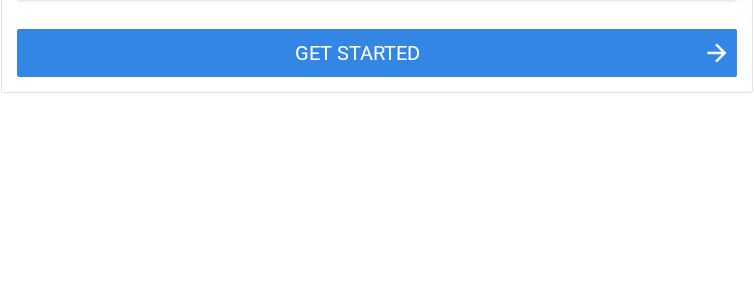 scroll, scrollTop: 319, scrollLeft: 0, axis: vertical 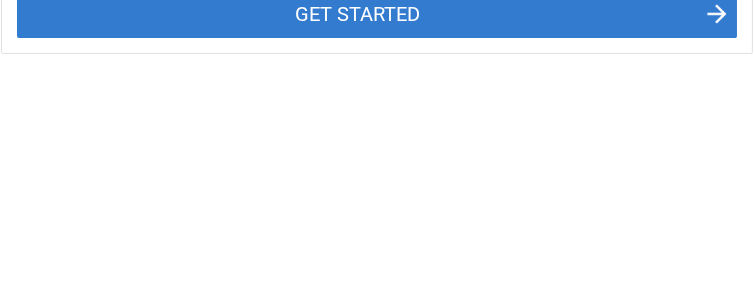 type on "*****" 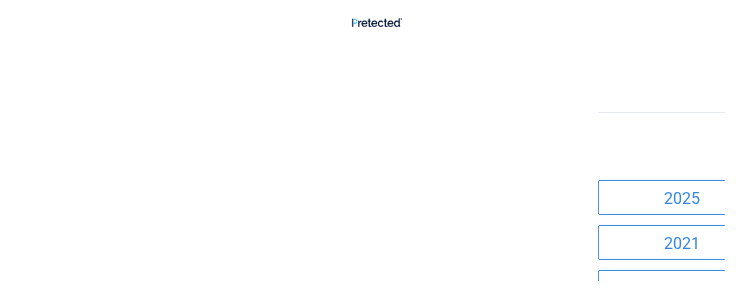 scroll, scrollTop: 0, scrollLeft: 0, axis: both 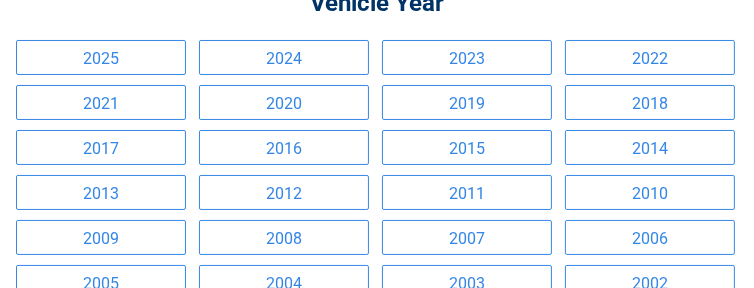 click on "2023" at bounding box center (467, 57) 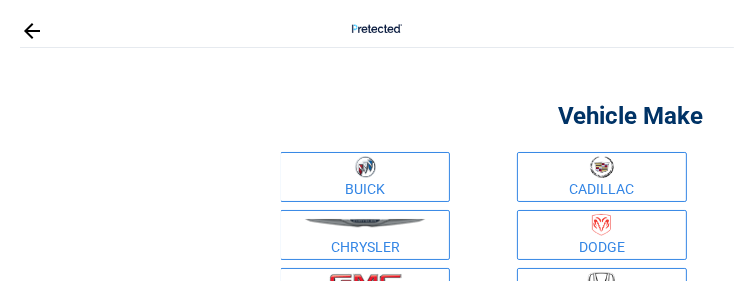 scroll, scrollTop: 0, scrollLeft: 0, axis: both 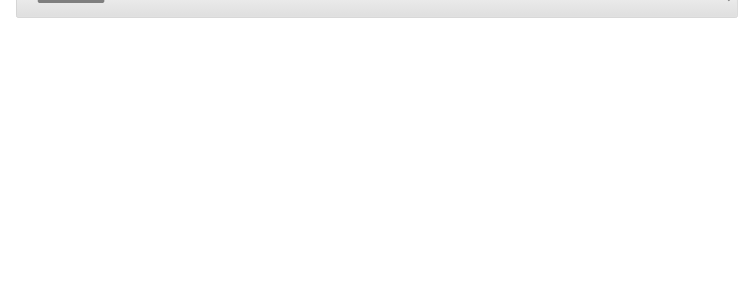 click on "**********" at bounding box center [377, -2] 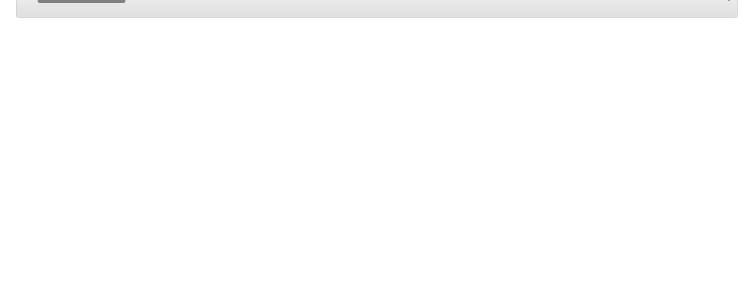 click on "**********" at bounding box center [377, -2] 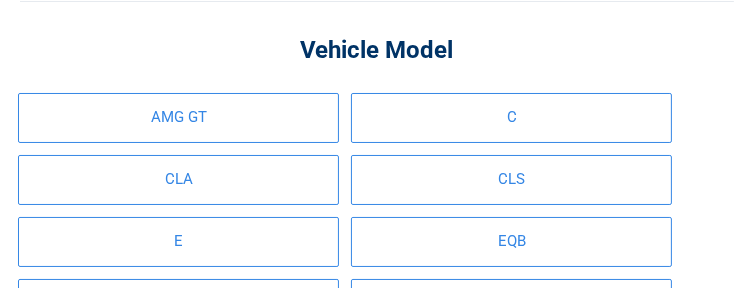 scroll, scrollTop: 133, scrollLeft: 0, axis: vertical 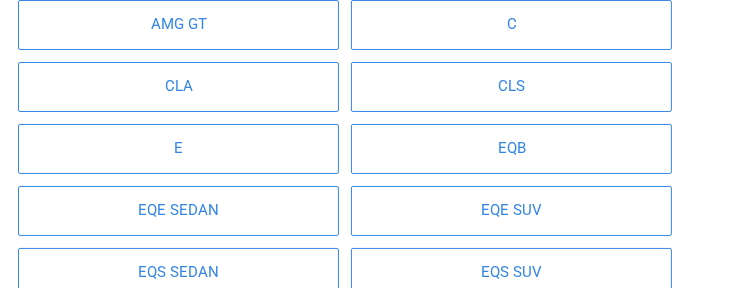 click on "E" at bounding box center [178, 149] 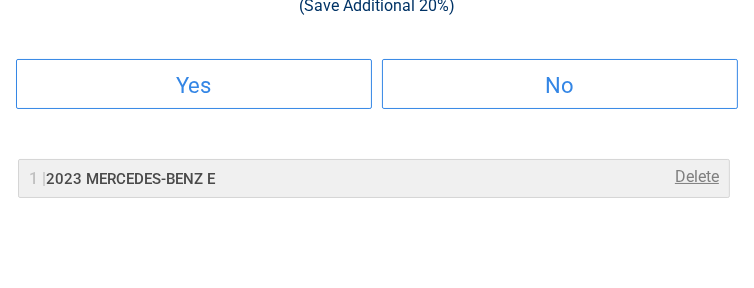 scroll, scrollTop: 160, scrollLeft: 0, axis: vertical 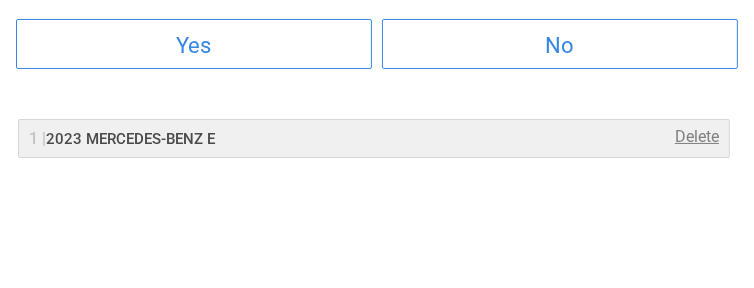 click on "No" at bounding box center (560, 44) 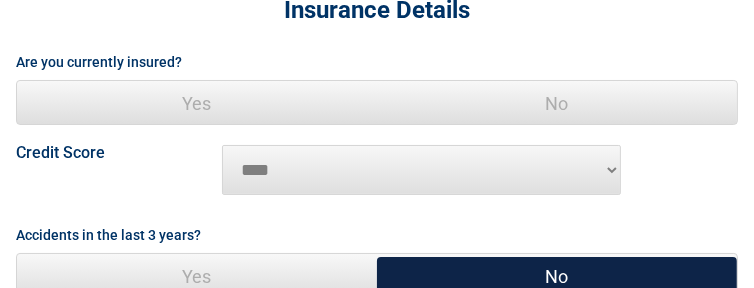 scroll, scrollTop: 119, scrollLeft: 0, axis: vertical 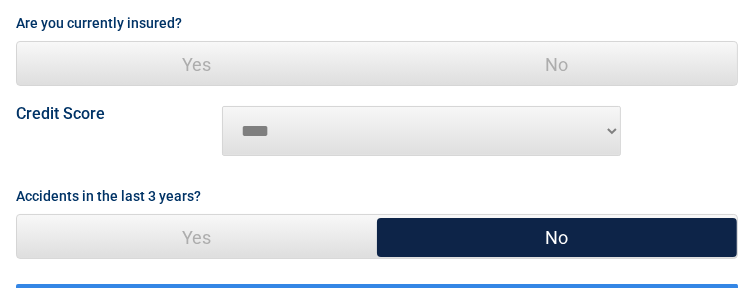 click on "Yes" at bounding box center (197, 64) 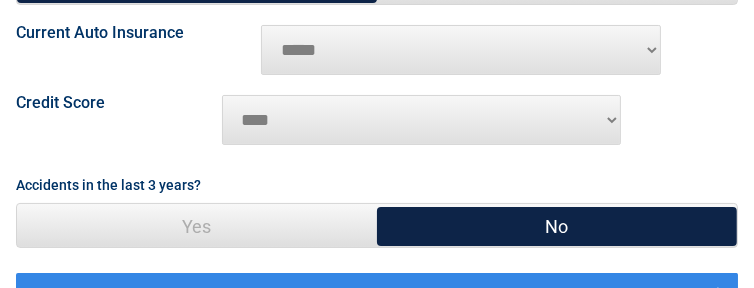 scroll, scrollTop: 240, scrollLeft: 0, axis: vertical 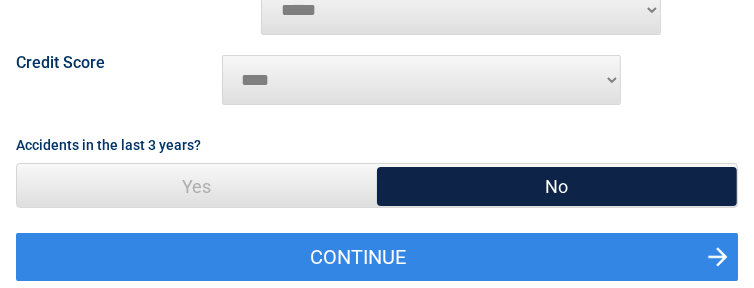 click on "**********" at bounding box center (461, 10) 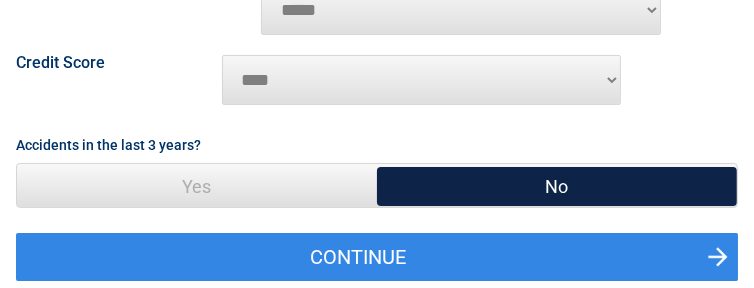 select on "**********" 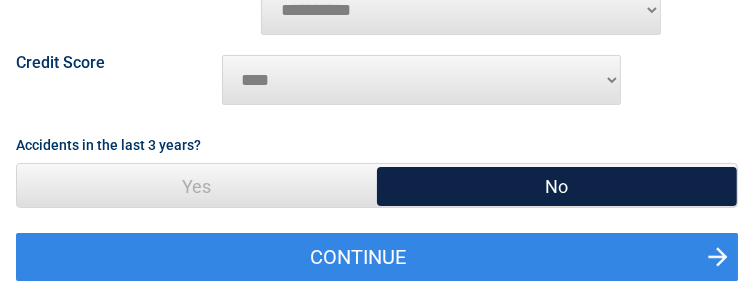 click on "**********" at bounding box center [461, 10] 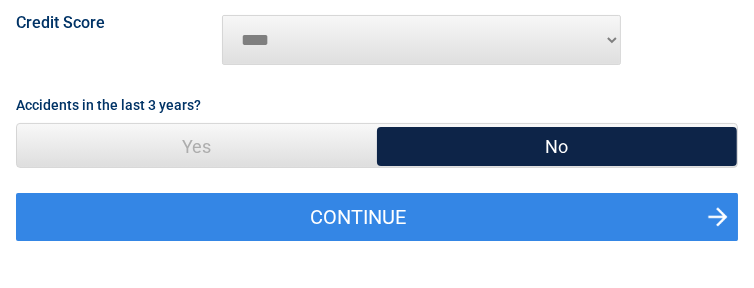 scroll, scrollTop: 319, scrollLeft: 0, axis: vertical 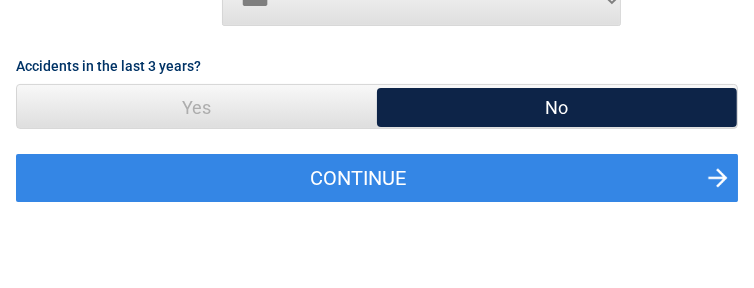 click on "*********
****
*******
****" at bounding box center [422, 1] 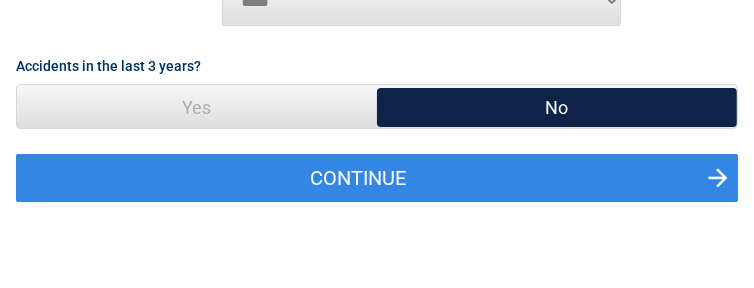 select on "*********" 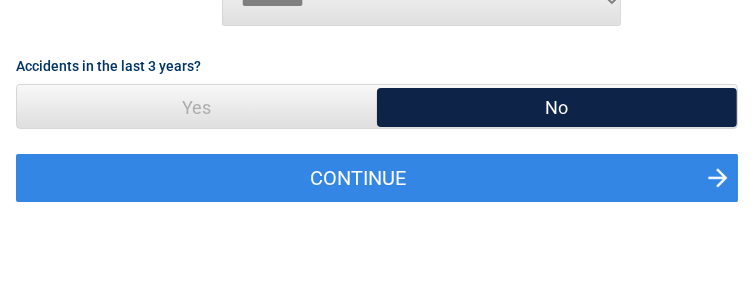 click on "*********
****
*******
****" at bounding box center [422, 1] 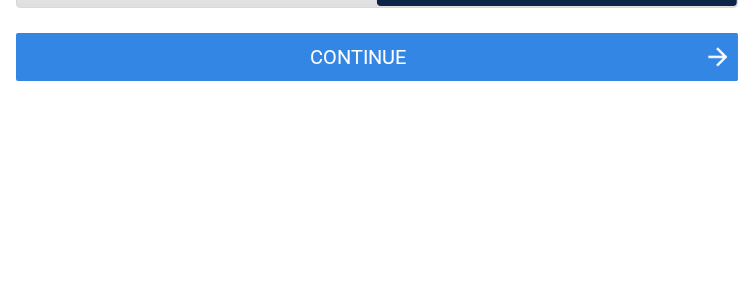 scroll, scrollTop: 480, scrollLeft: 0, axis: vertical 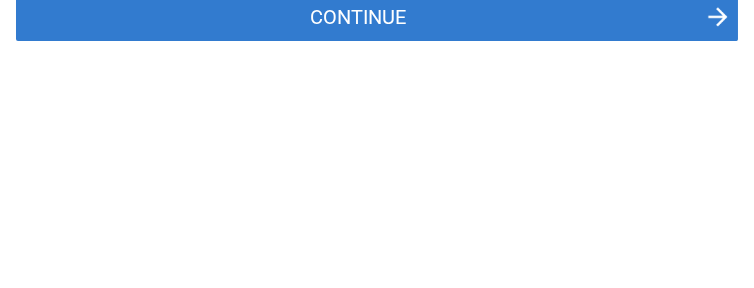 click on "Continue" at bounding box center [377, 17] 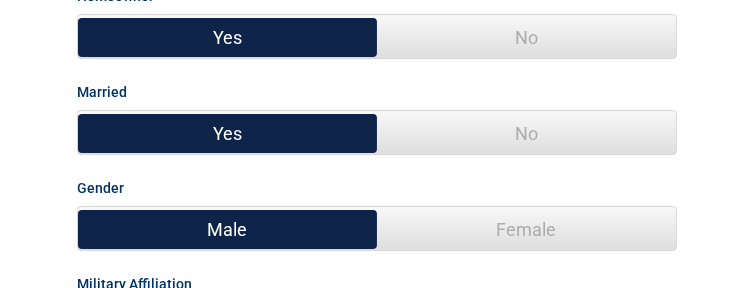 scroll, scrollTop: 200, scrollLeft: 0, axis: vertical 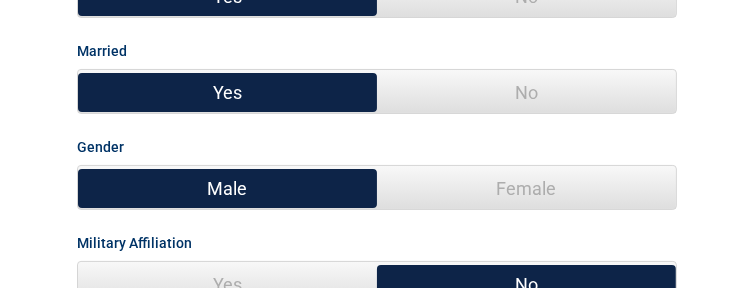 click on "No" at bounding box center (526, 92) 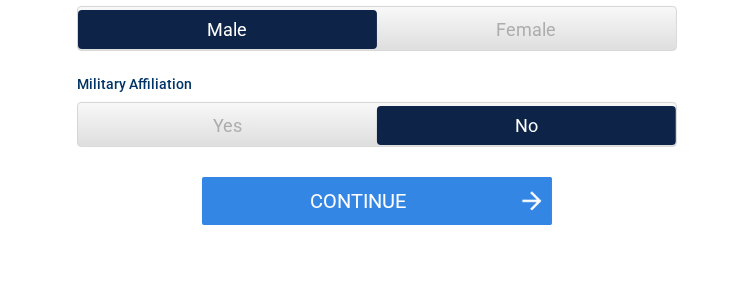 scroll, scrollTop: 400, scrollLeft: 0, axis: vertical 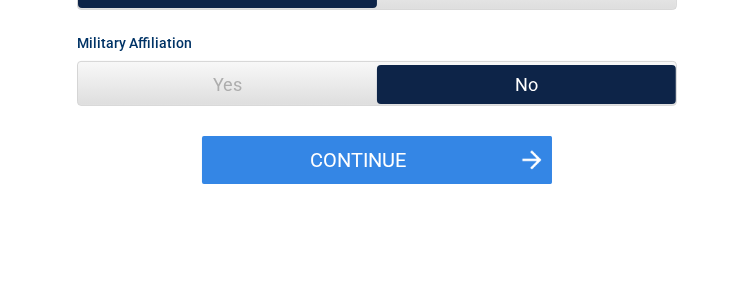click on "Yes" at bounding box center [227, 84] 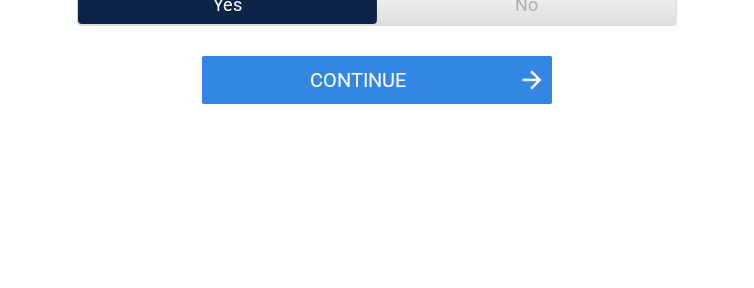scroll, scrollTop: 519, scrollLeft: 0, axis: vertical 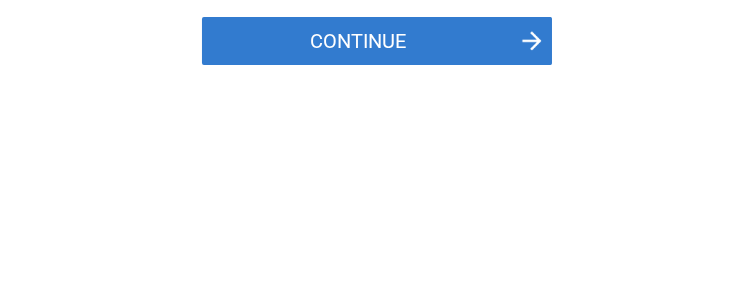 click on "Continue" at bounding box center (377, 41) 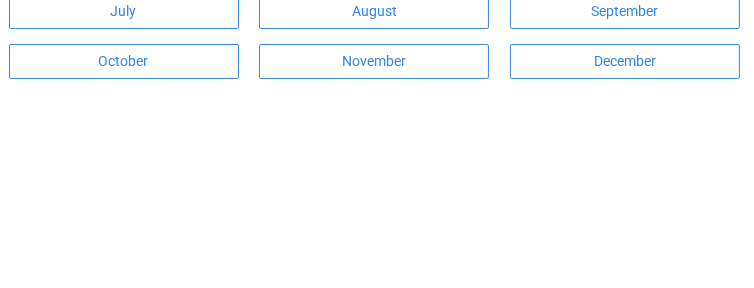 scroll, scrollTop: 280, scrollLeft: 0, axis: vertical 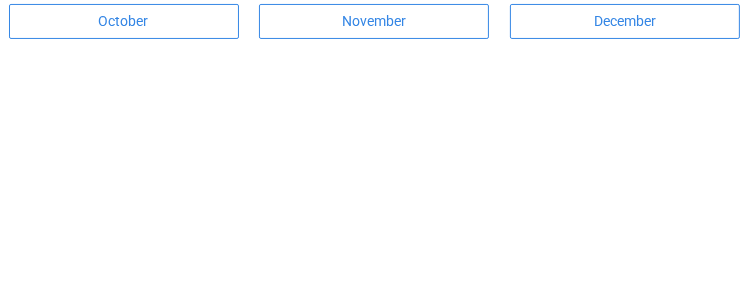 click on "December" at bounding box center (625, 21) 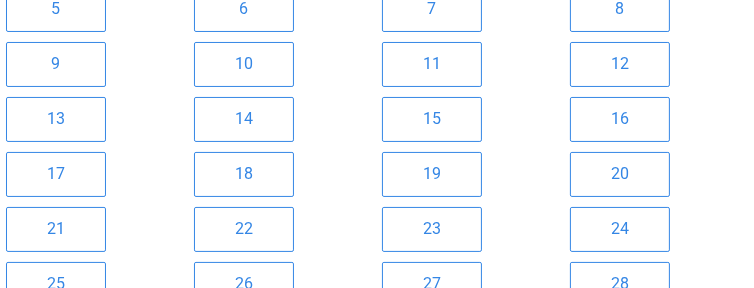scroll, scrollTop: 253, scrollLeft: 0, axis: vertical 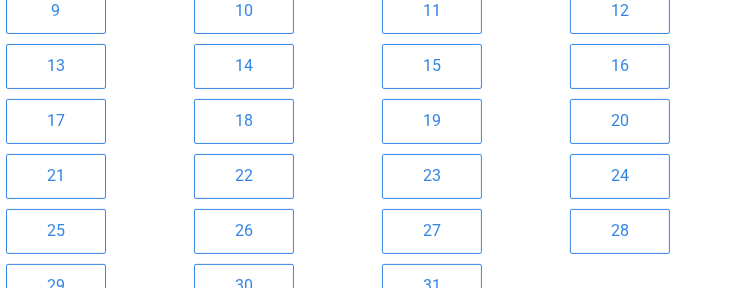 click on "14" at bounding box center [244, 66] 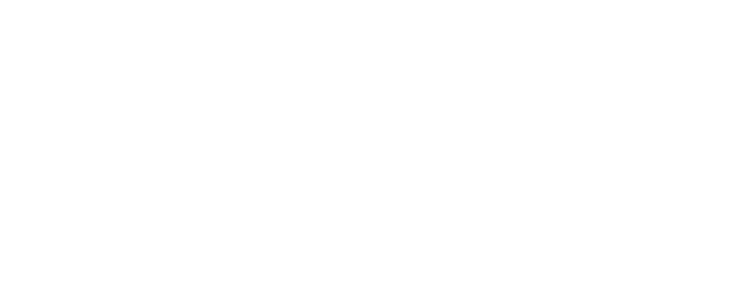 scroll, scrollTop: 226, scrollLeft: 0, axis: vertical 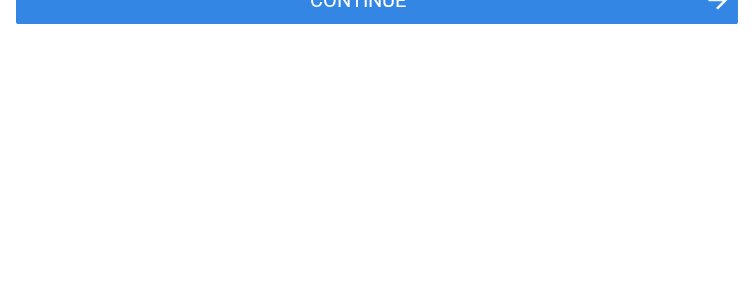 click at bounding box center (377, -72) 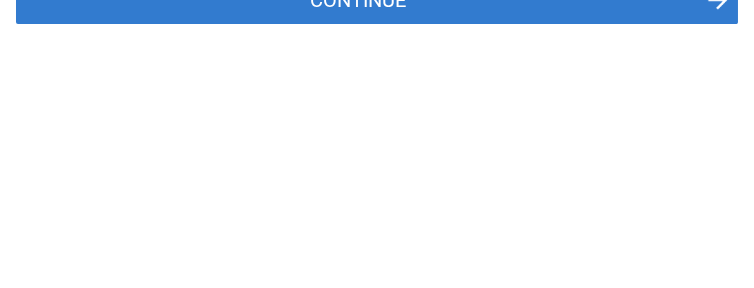 type on "****" 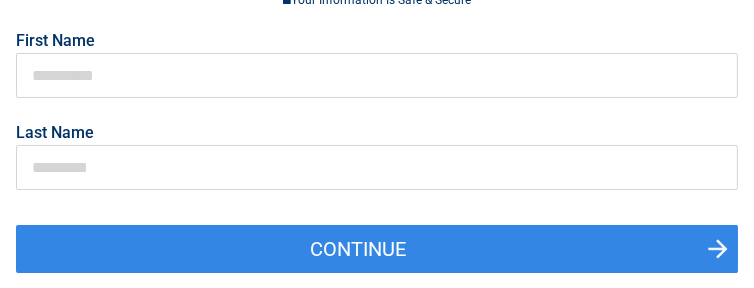 scroll, scrollTop: 159, scrollLeft: 0, axis: vertical 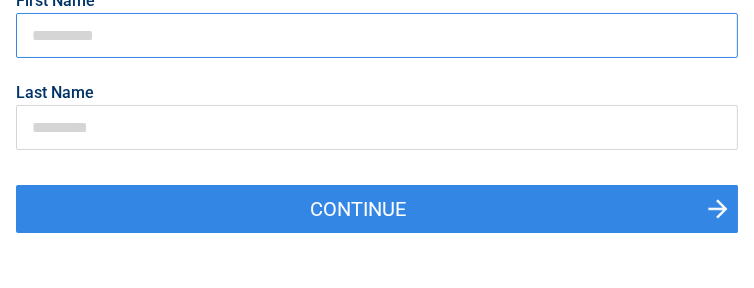 click at bounding box center [377, 35] 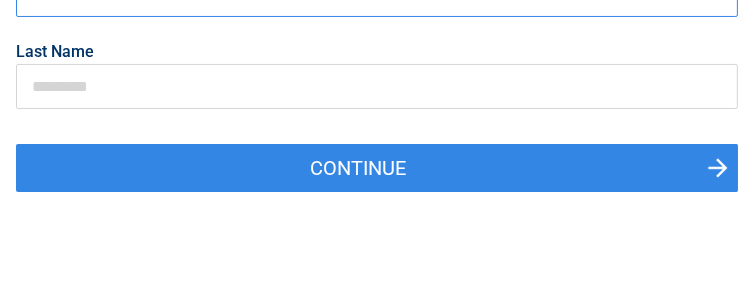 scroll, scrollTop: 240, scrollLeft: 0, axis: vertical 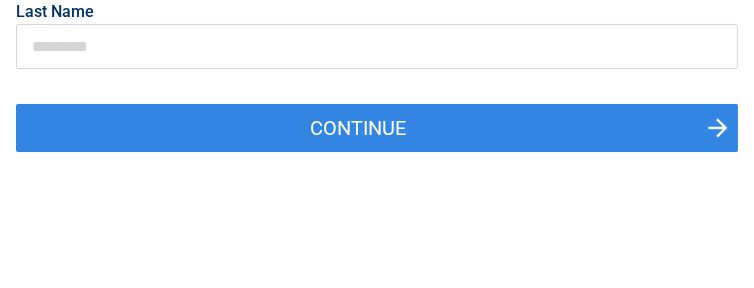 type on "******" 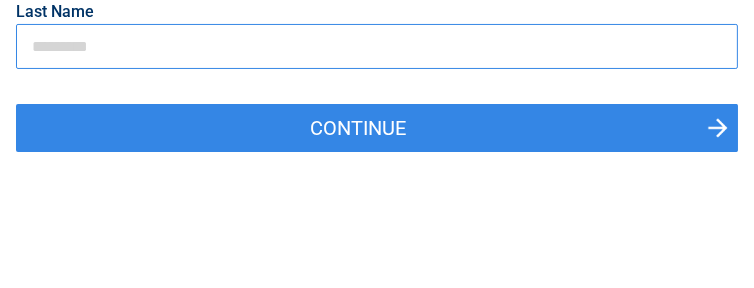click at bounding box center (377, 46) 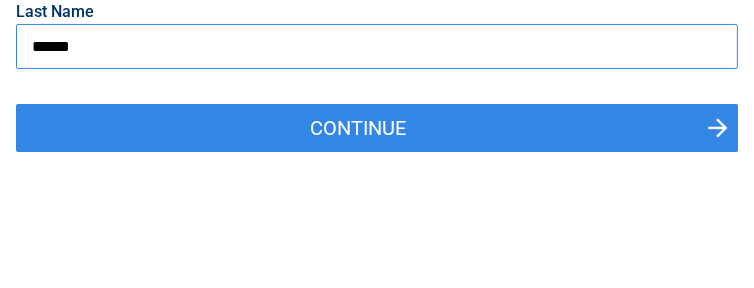 type on "******" 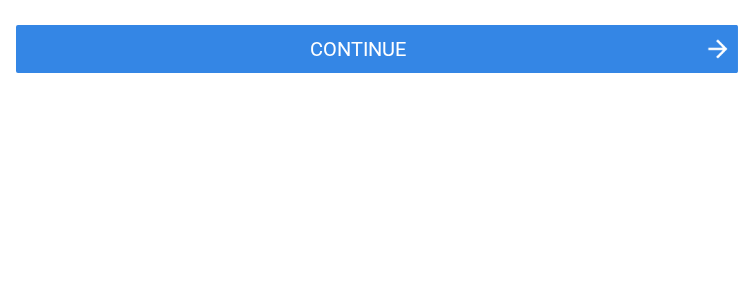 scroll, scrollTop: 359, scrollLeft: 0, axis: vertical 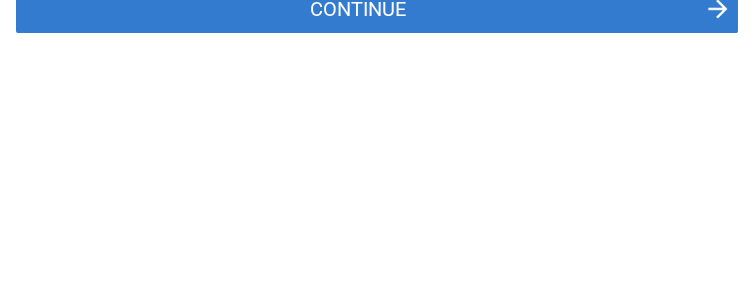 click on "Continue" at bounding box center (377, 9) 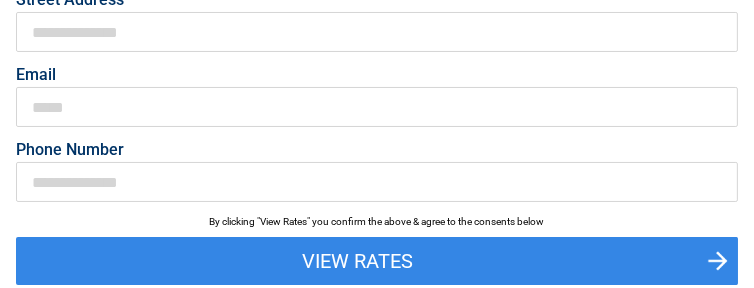 scroll, scrollTop: 159, scrollLeft: 0, axis: vertical 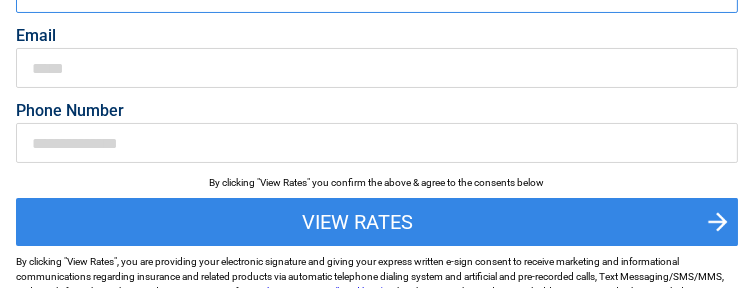 click on "First Name" at bounding box center [377, -7] 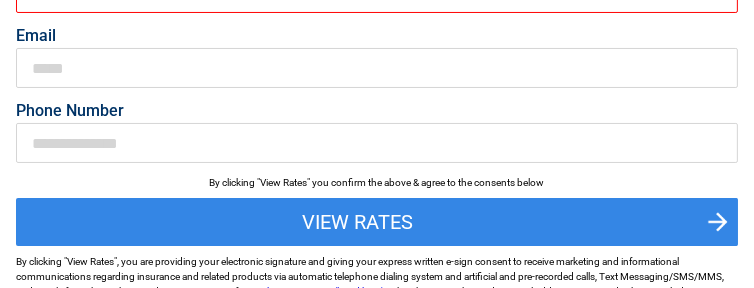 click on "*****" at bounding box center [377, -7] 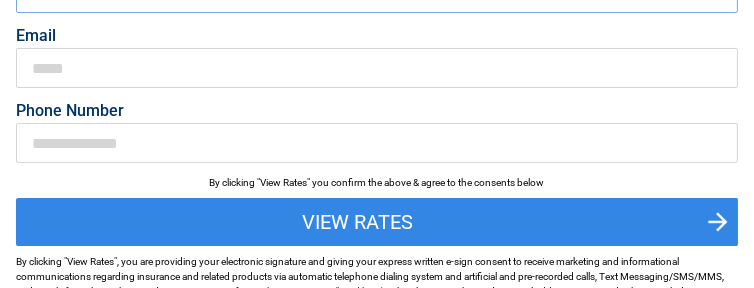 click on "*******" at bounding box center (377, -7) 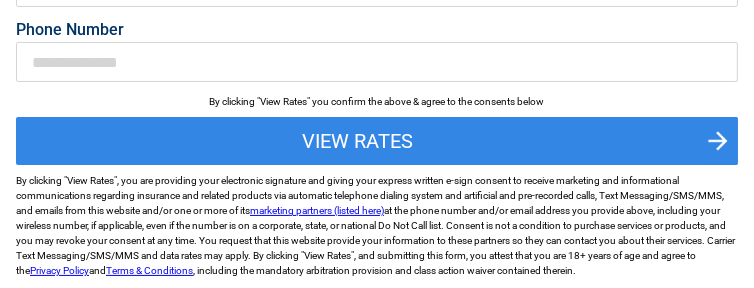 scroll, scrollTop: 280, scrollLeft: 0, axis: vertical 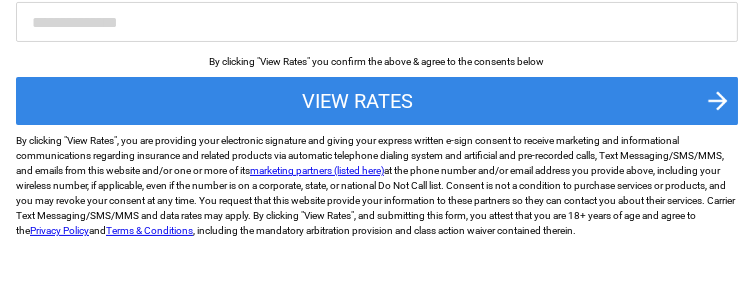 type on "**********" 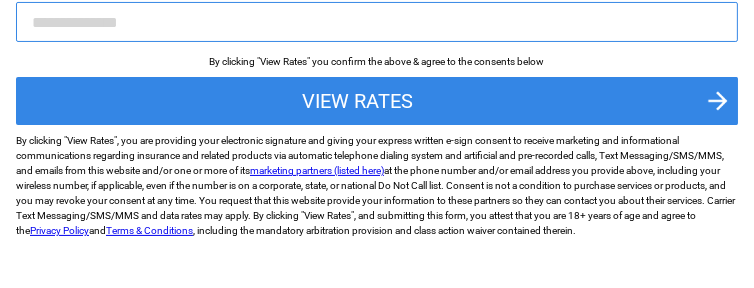 click on "Phone Number" at bounding box center [377, 22] 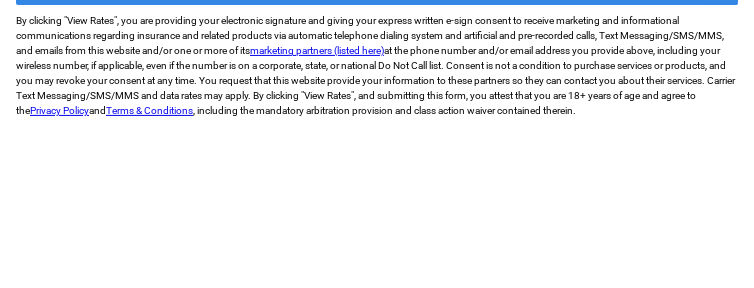 scroll, scrollTop: 440, scrollLeft: 0, axis: vertical 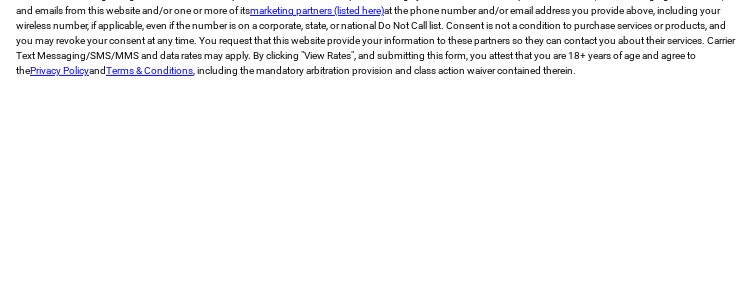 type on "**********" 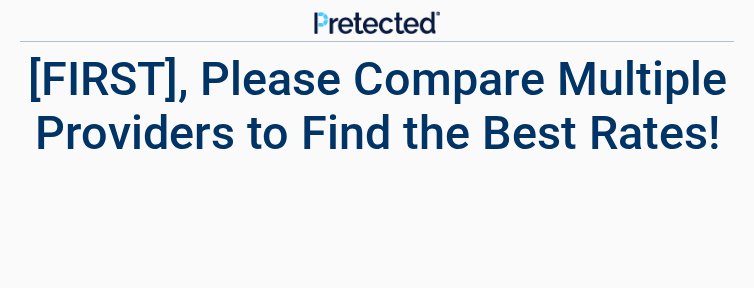 scroll, scrollTop: 0, scrollLeft: 0, axis: both 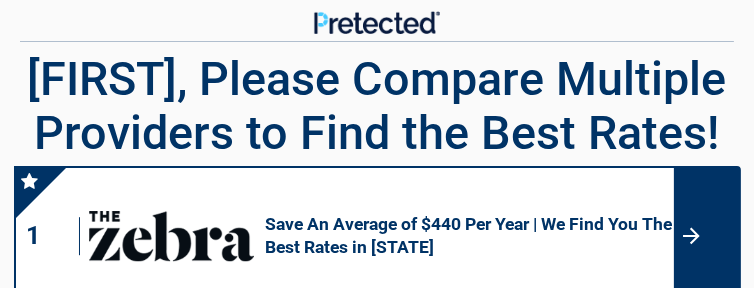 click on "Get Quote" at bounding box center [0, 0] 